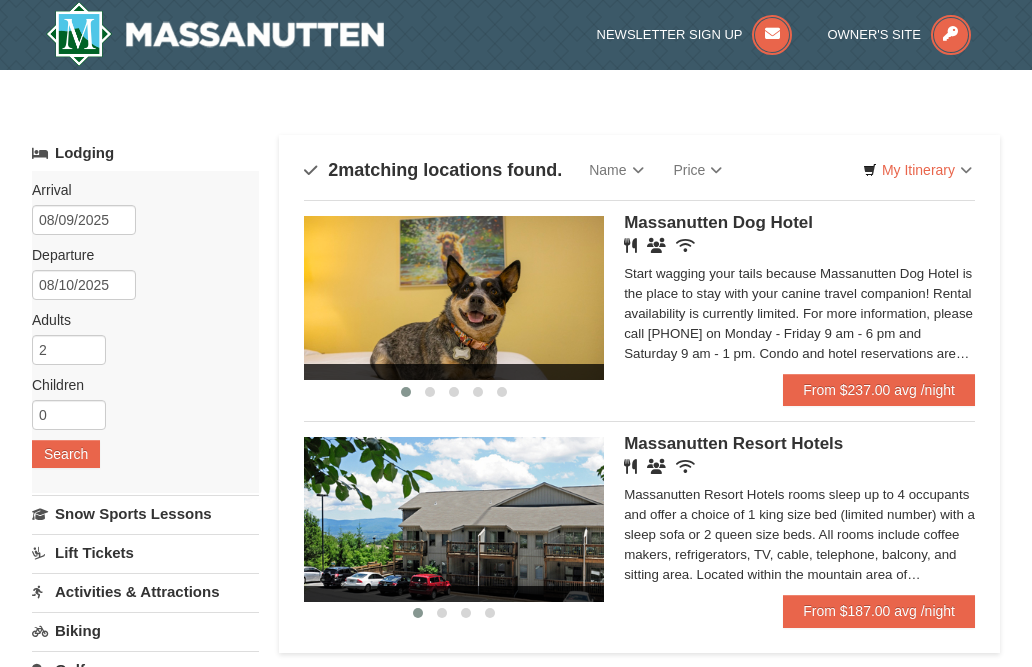 scroll, scrollTop: 0, scrollLeft: 0, axis: both 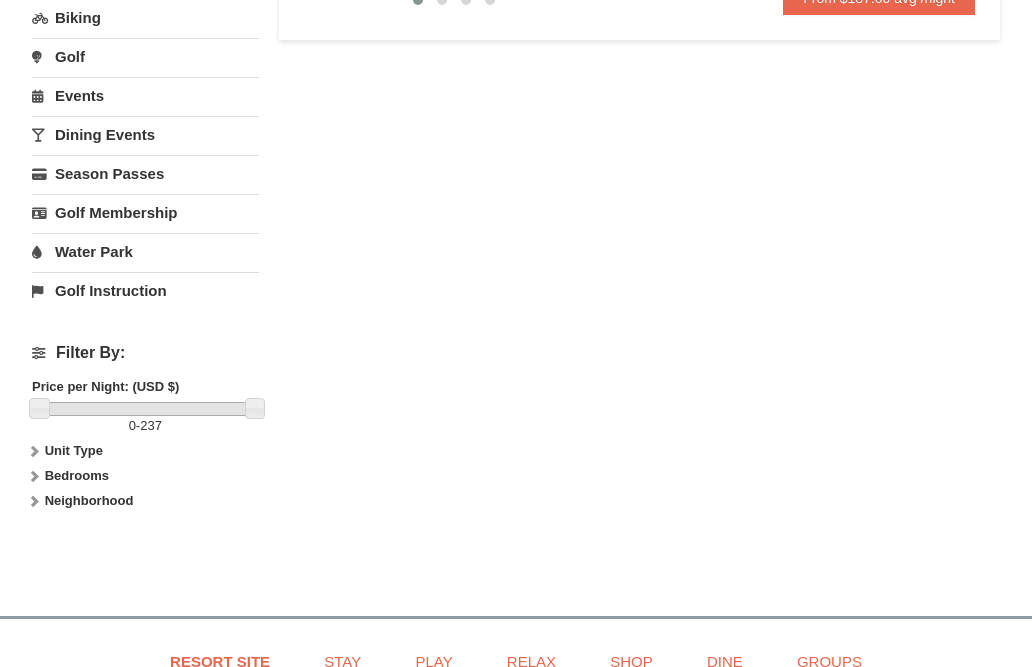 click at bounding box center (34, 452) 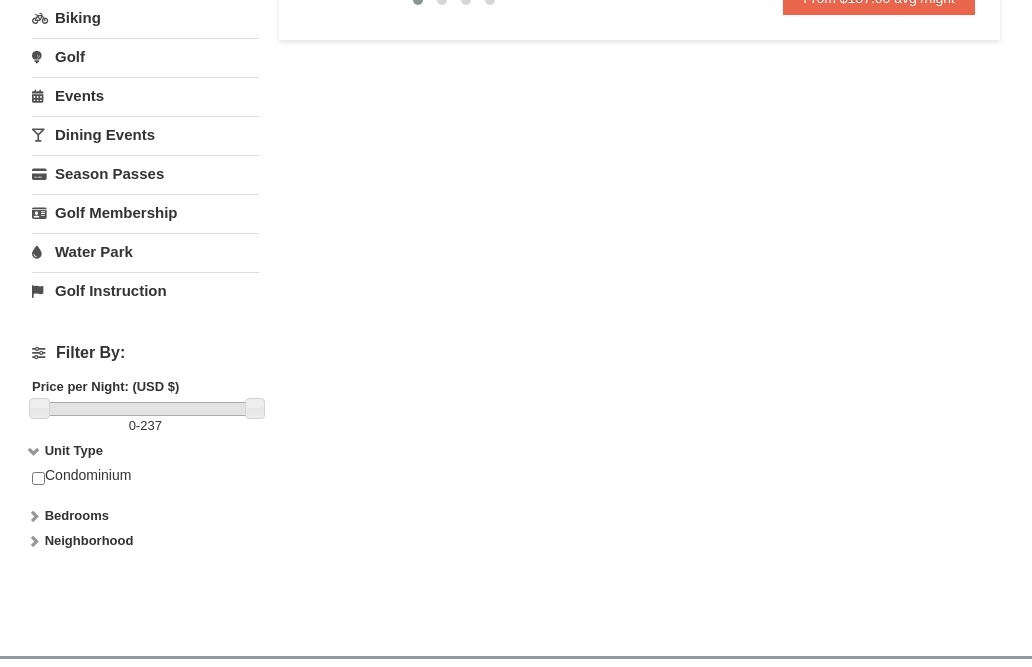 click at bounding box center (38, 478) 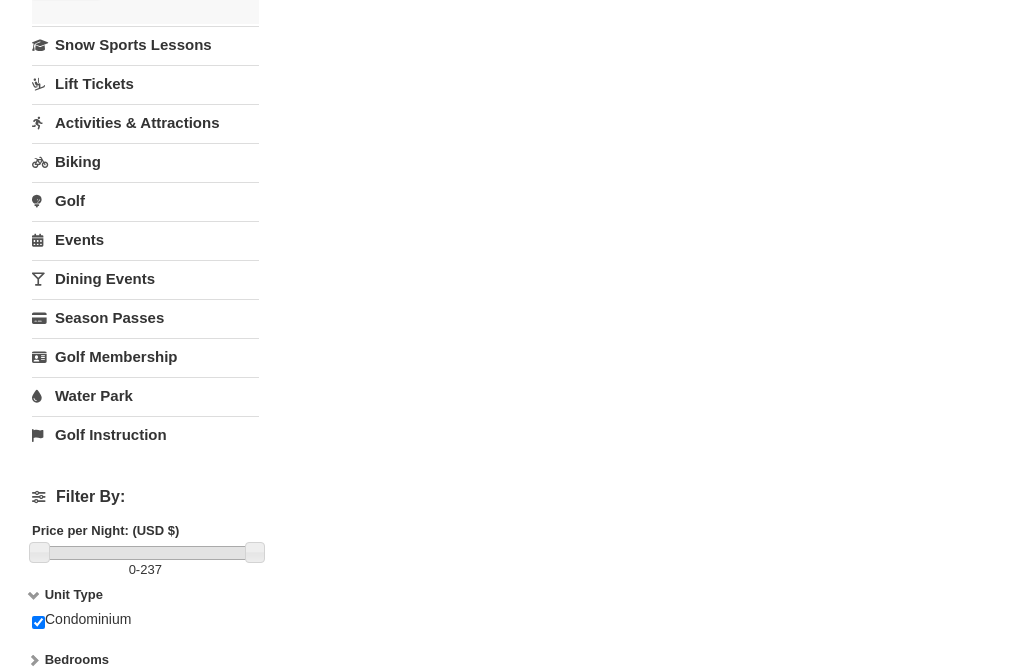 scroll, scrollTop: 508, scrollLeft: 0, axis: vertical 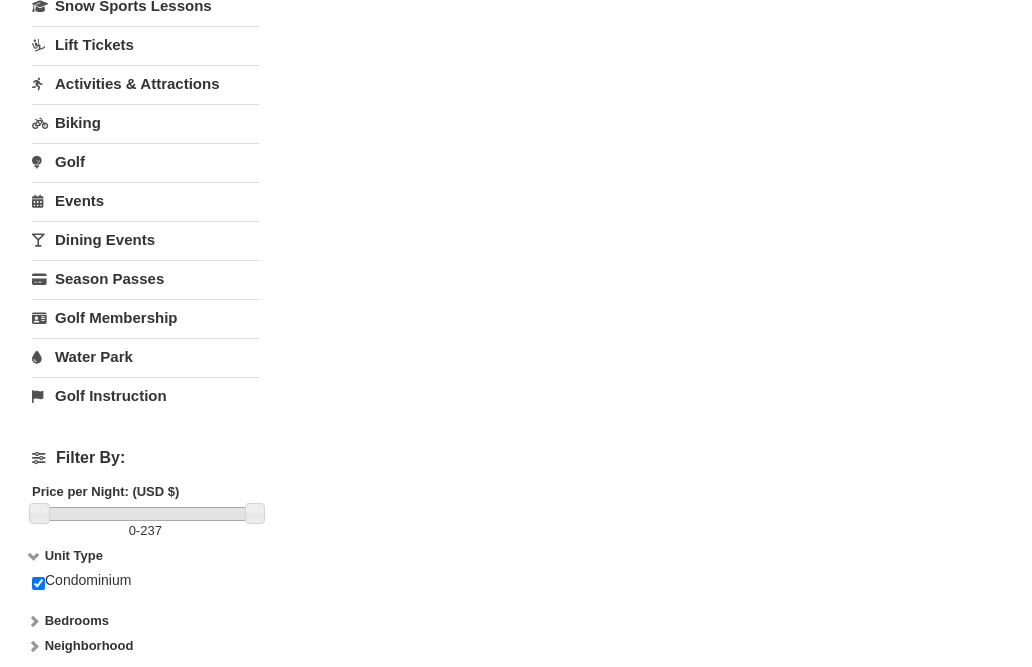 click at bounding box center [38, 583] 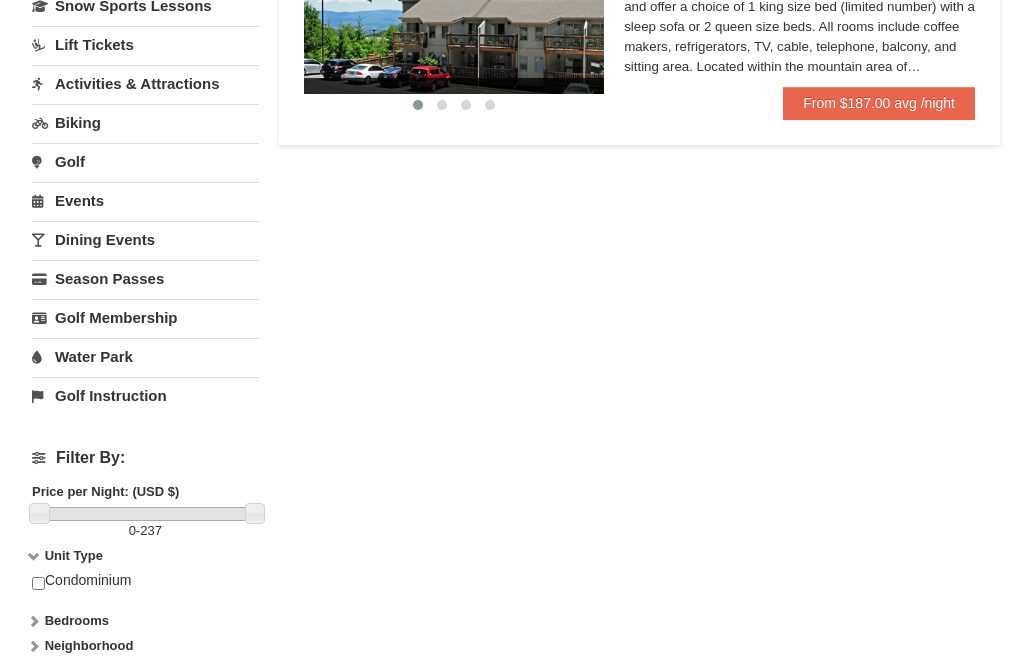 click on "Bedrooms" at bounding box center (145, 621) 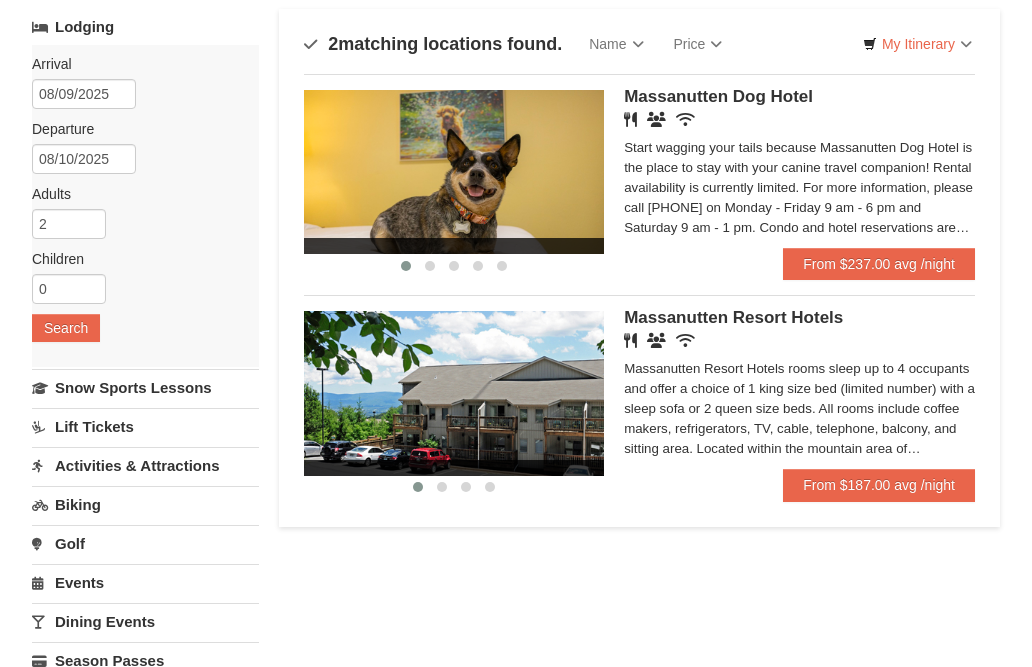 scroll, scrollTop: 110, scrollLeft: 0, axis: vertical 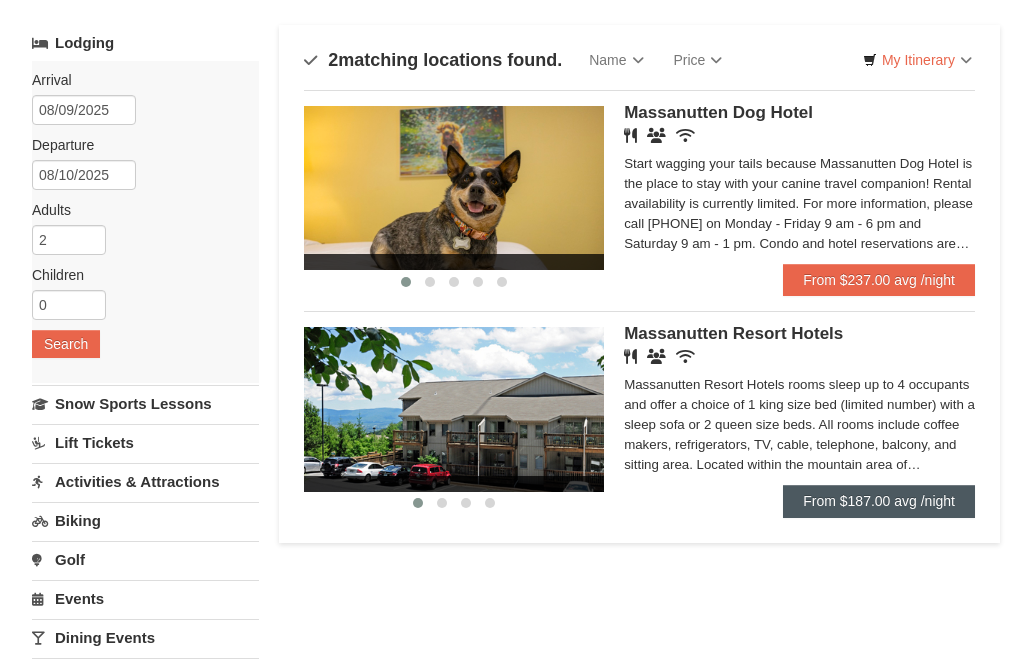 click on "From $187.00 avg /night" at bounding box center (879, 501) 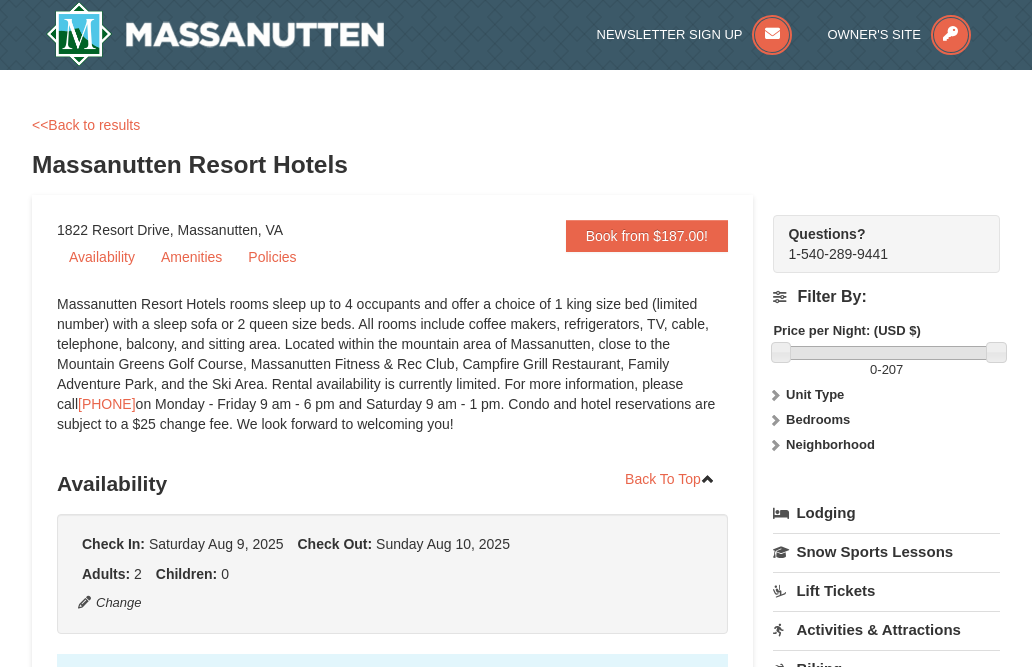 scroll, scrollTop: 0, scrollLeft: 0, axis: both 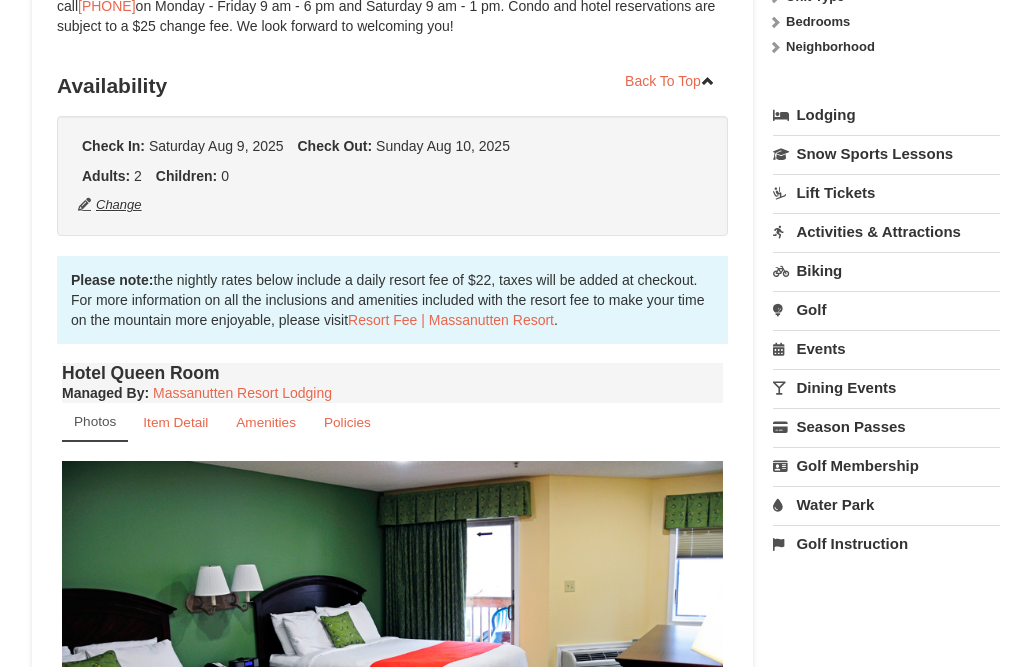 click on "Change" at bounding box center (110, 205) 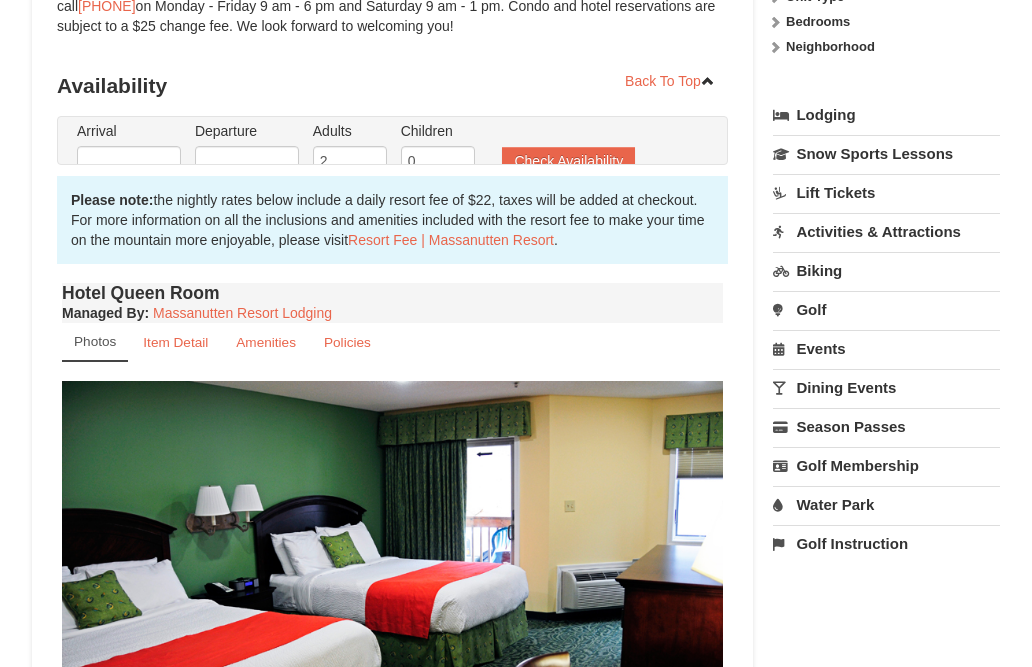 type on "08/09/2025" 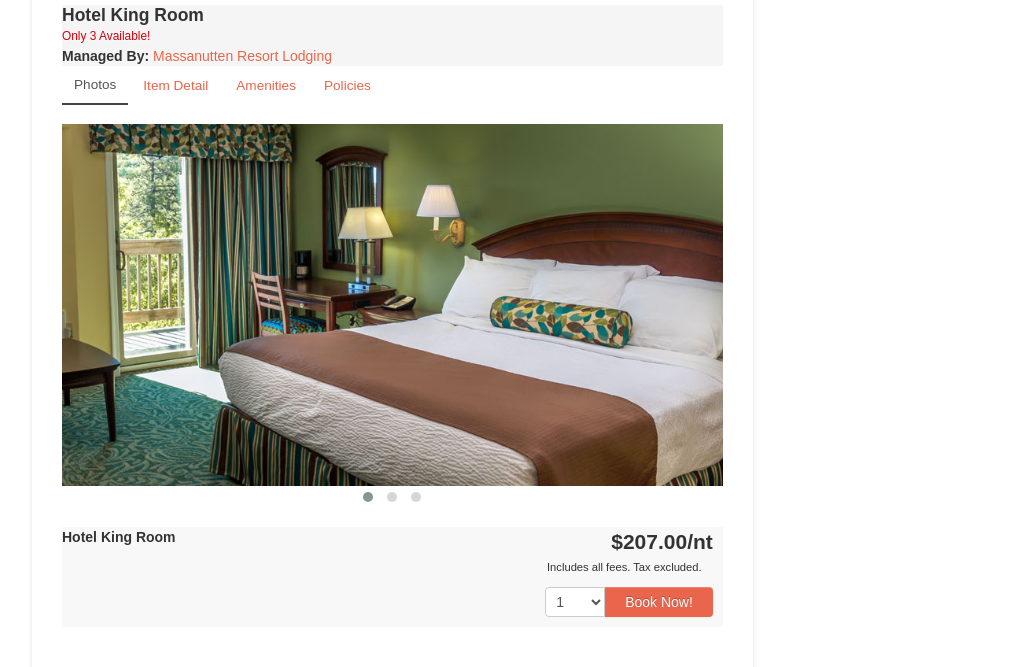 scroll, scrollTop: 1375, scrollLeft: 0, axis: vertical 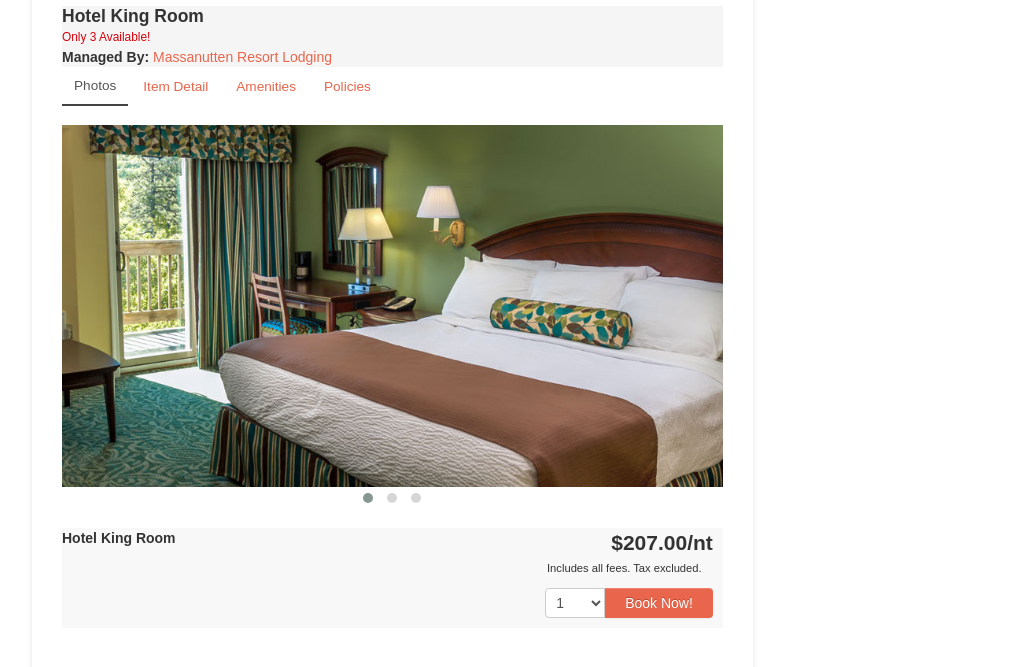 click at bounding box center [392, 306] 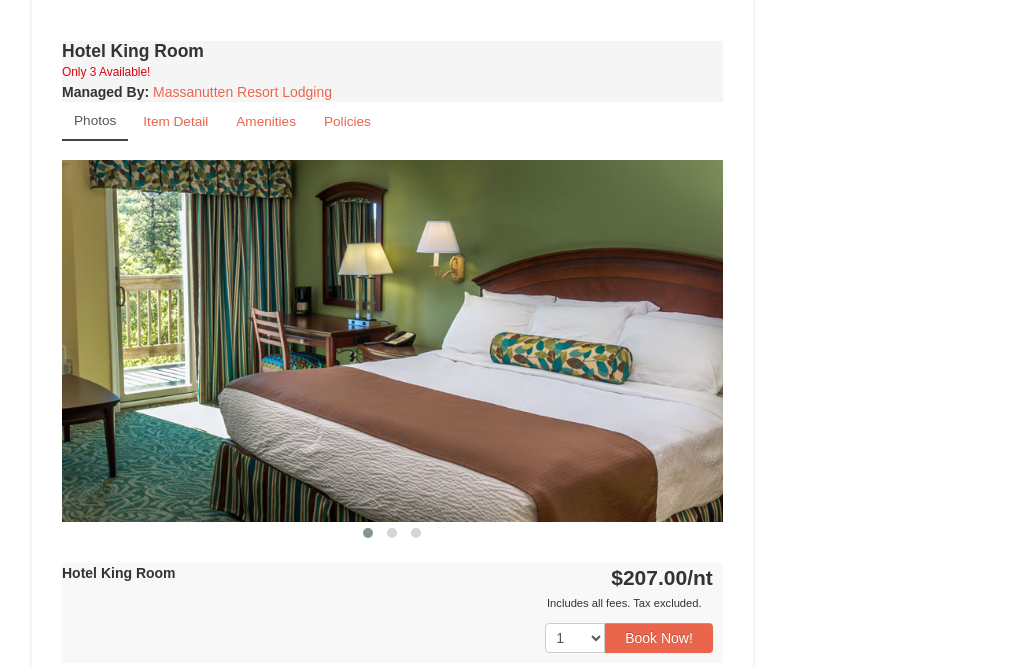 scroll, scrollTop: 1275, scrollLeft: 0, axis: vertical 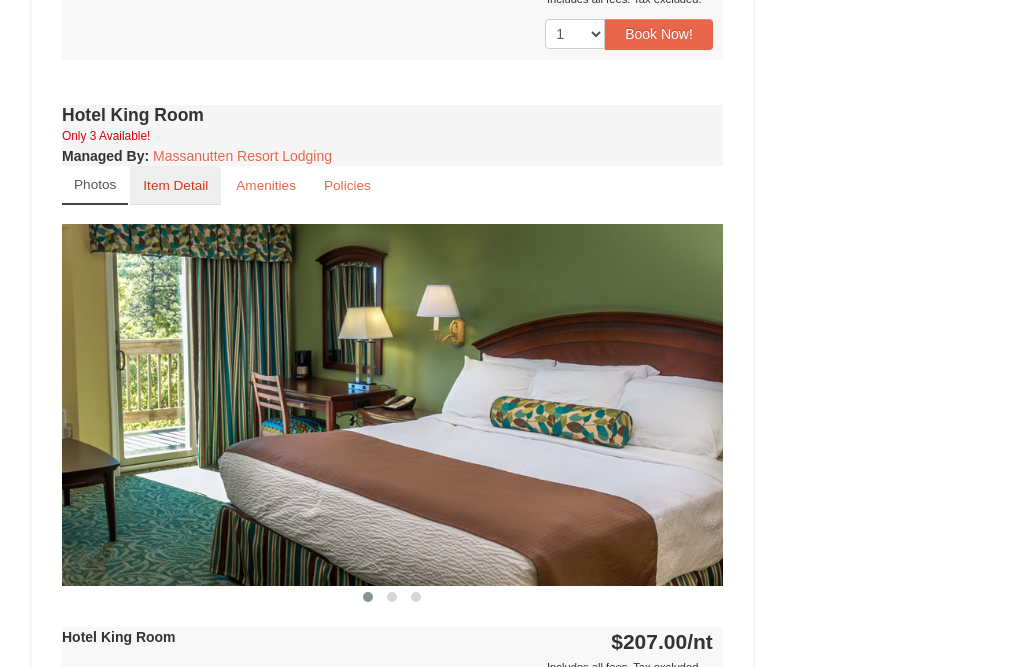 click on "Item Detail" at bounding box center (175, 186) 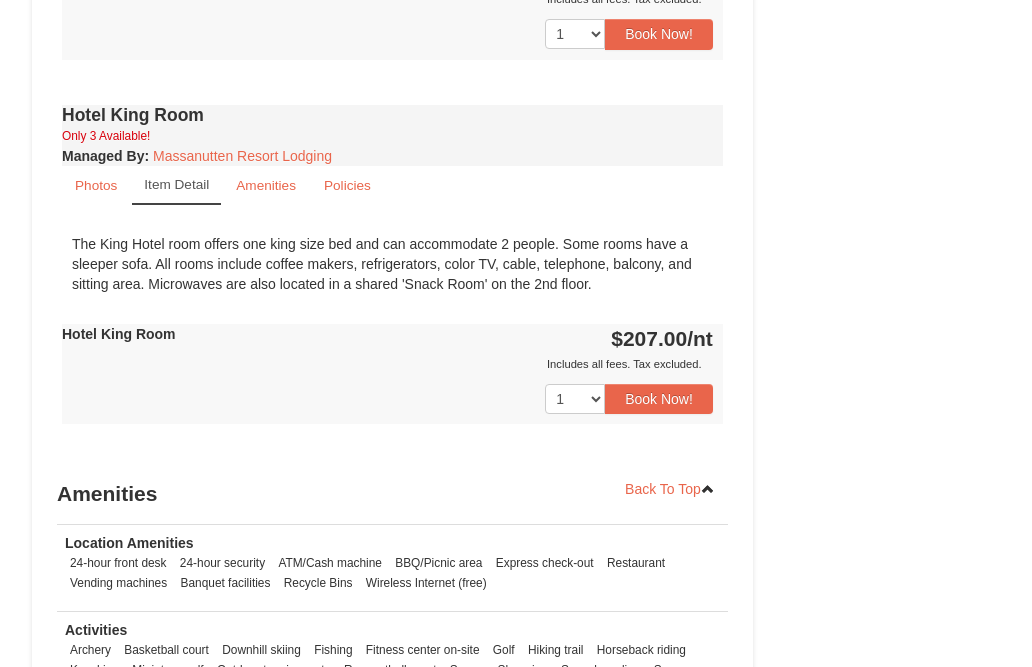 scroll, scrollTop: 1276, scrollLeft: 0, axis: vertical 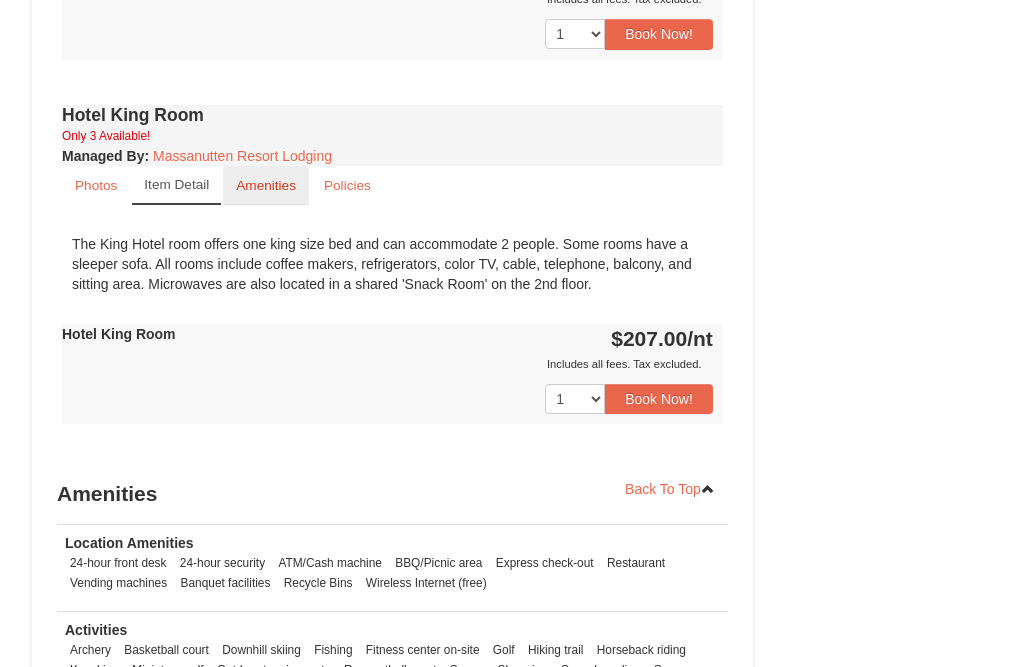click on "Amenities" at bounding box center [266, 185] 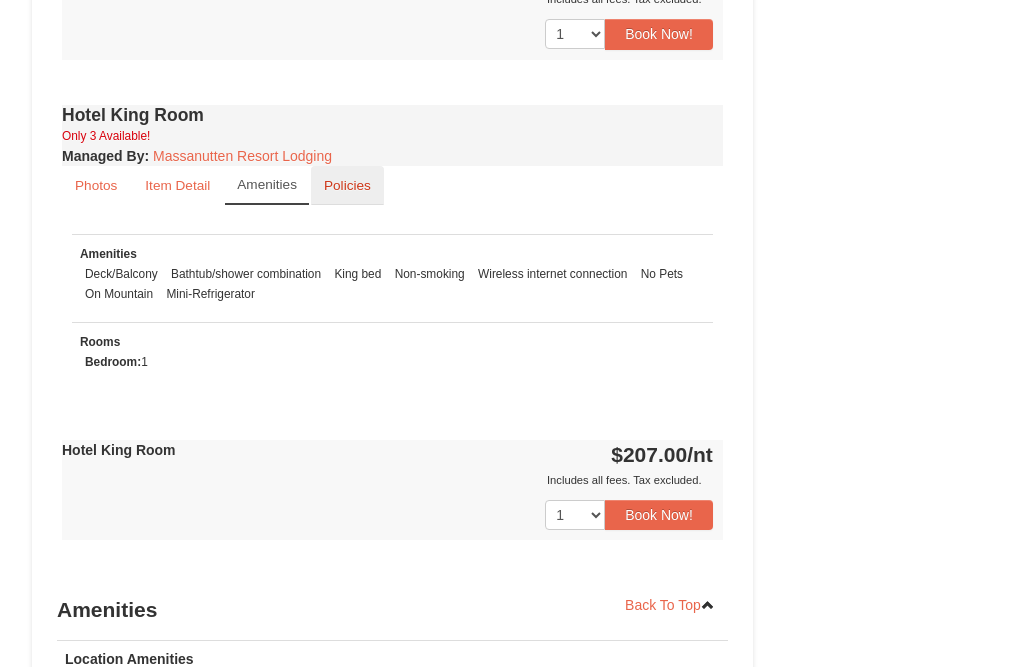 click on "Policies" at bounding box center (347, 185) 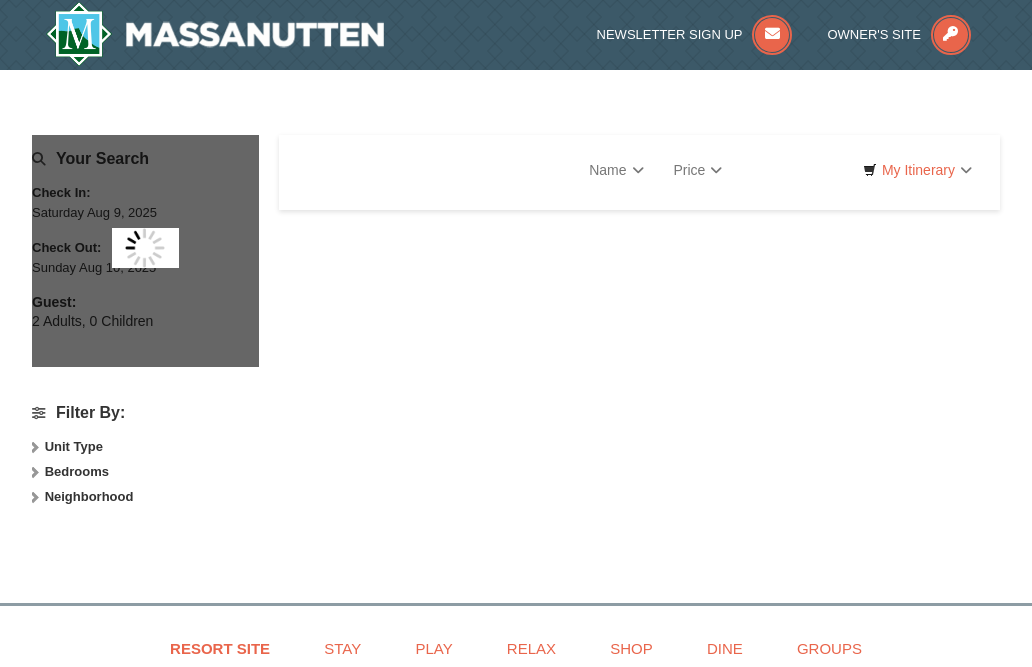 scroll, scrollTop: 0, scrollLeft: 0, axis: both 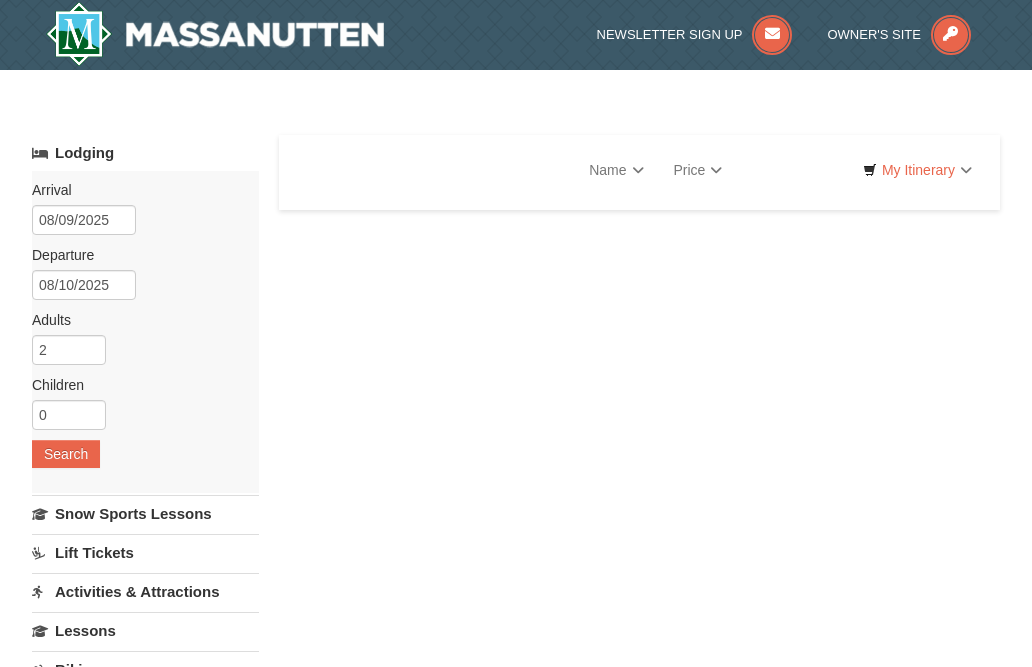 select on "8" 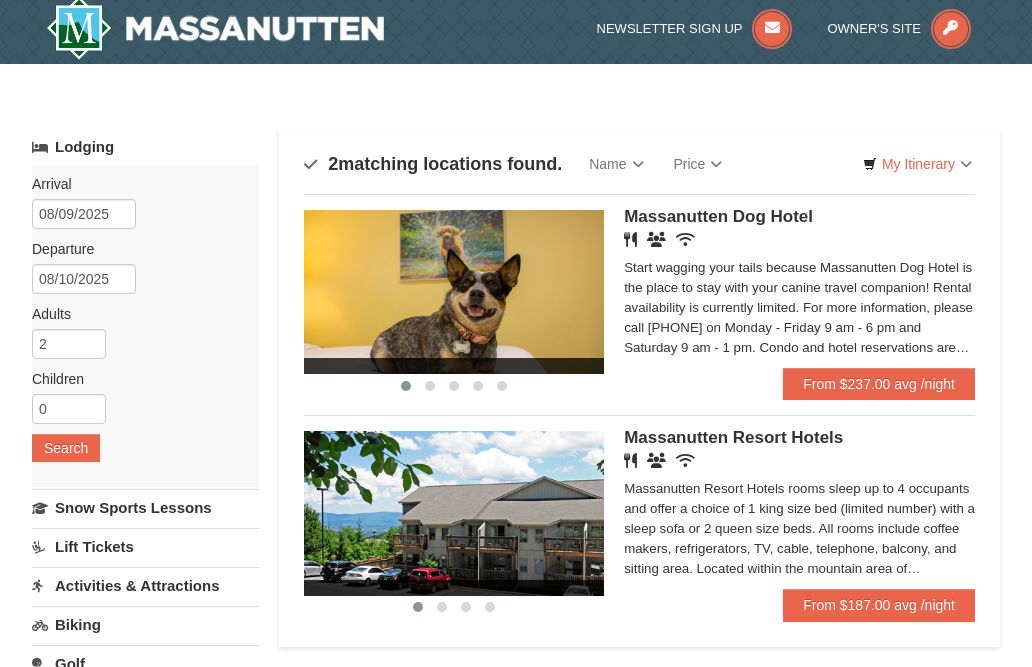 scroll, scrollTop: 4, scrollLeft: 0, axis: vertical 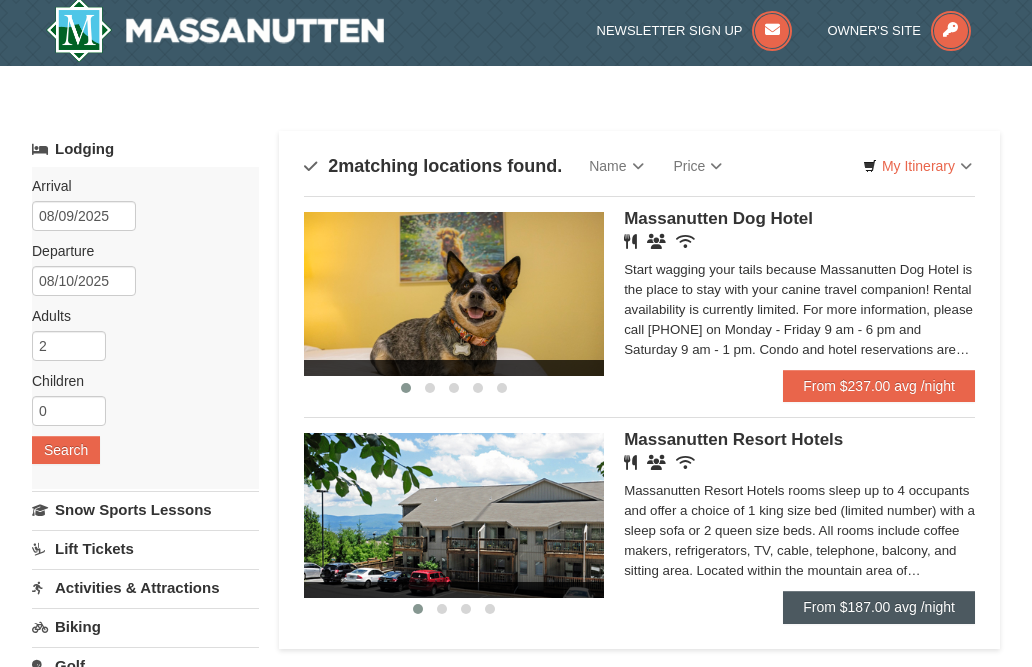 click on "From $187.00 avg /night" at bounding box center [879, 607] 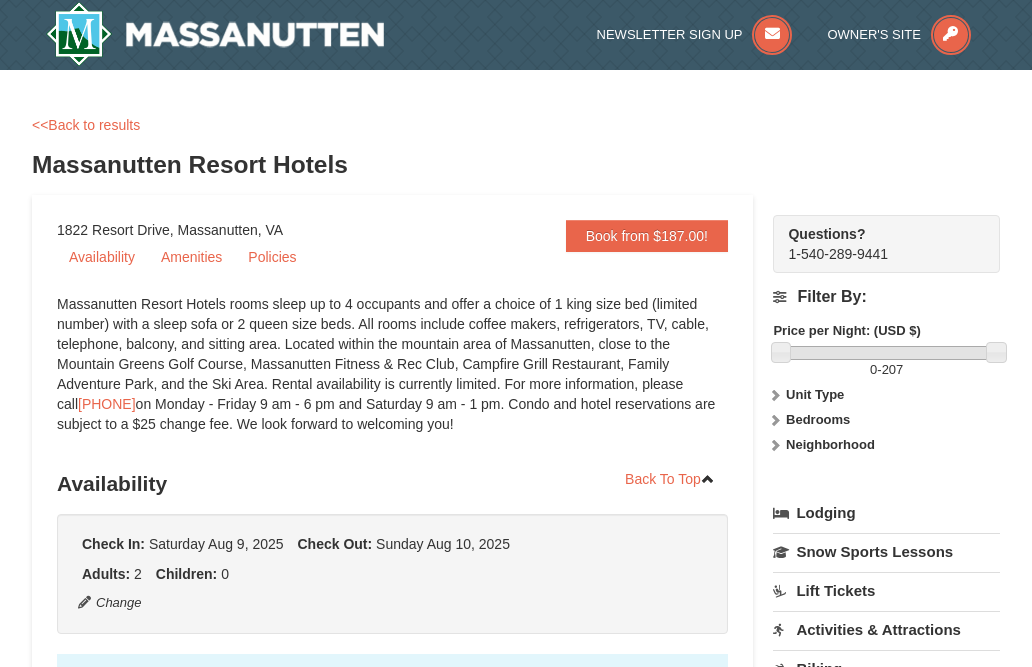 scroll, scrollTop: 0, scrollLeft: 0, axis: both 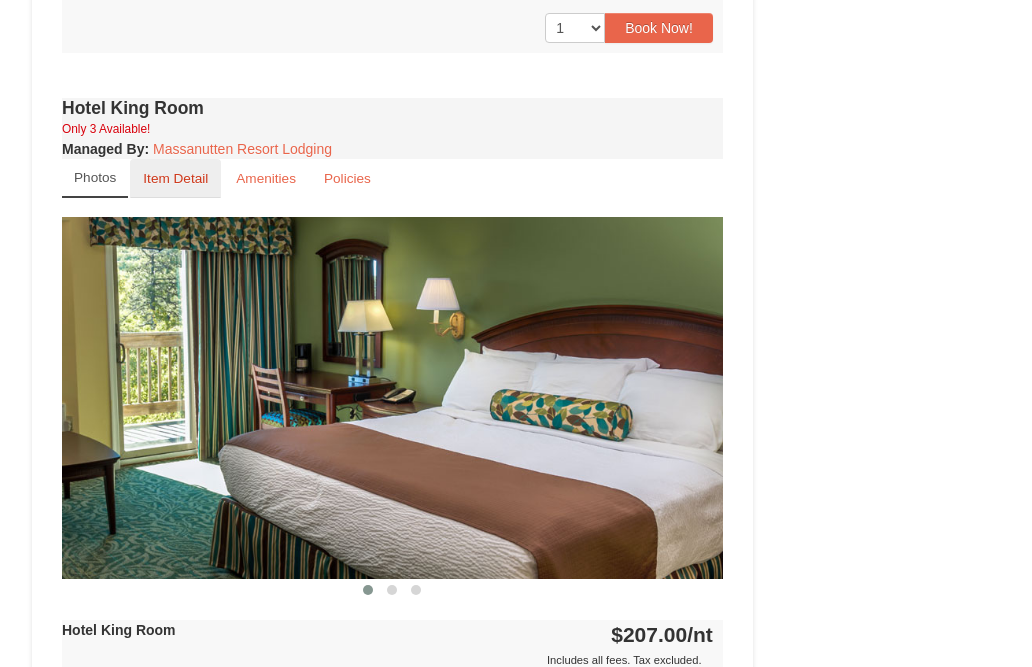click on "Item Detail" at bounding box center (175, 178) 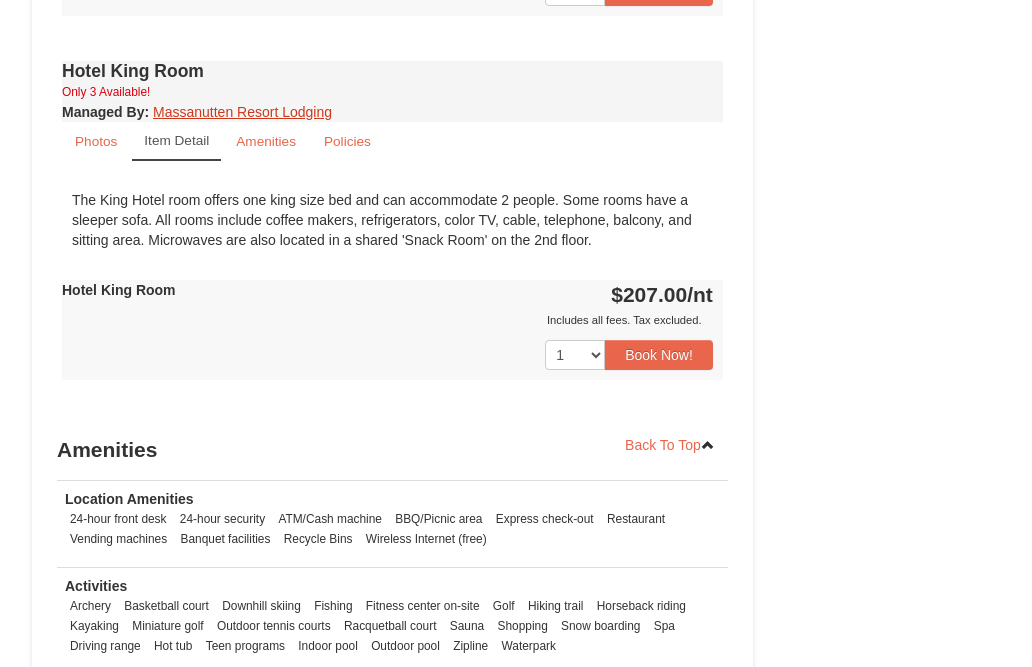 scroll, scrollTop: 1345, scrollLeft: 0, axis: vertical 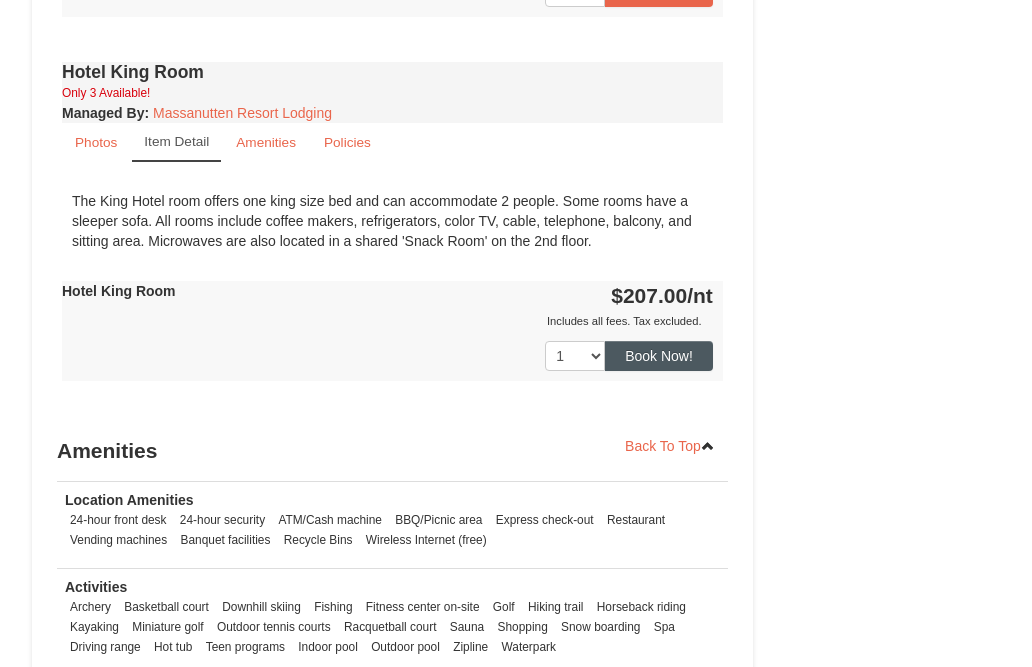 click on "Book Now!" at bounding box center [659, 356] 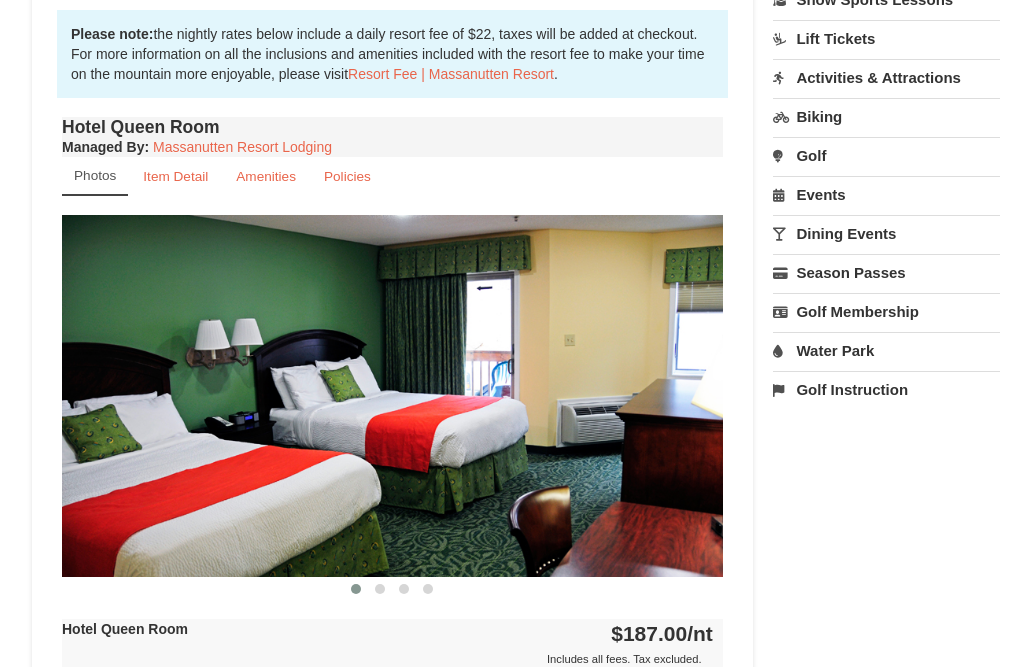 scroll, scrollTop: 195, scrollLeft: 0, axis: vertical 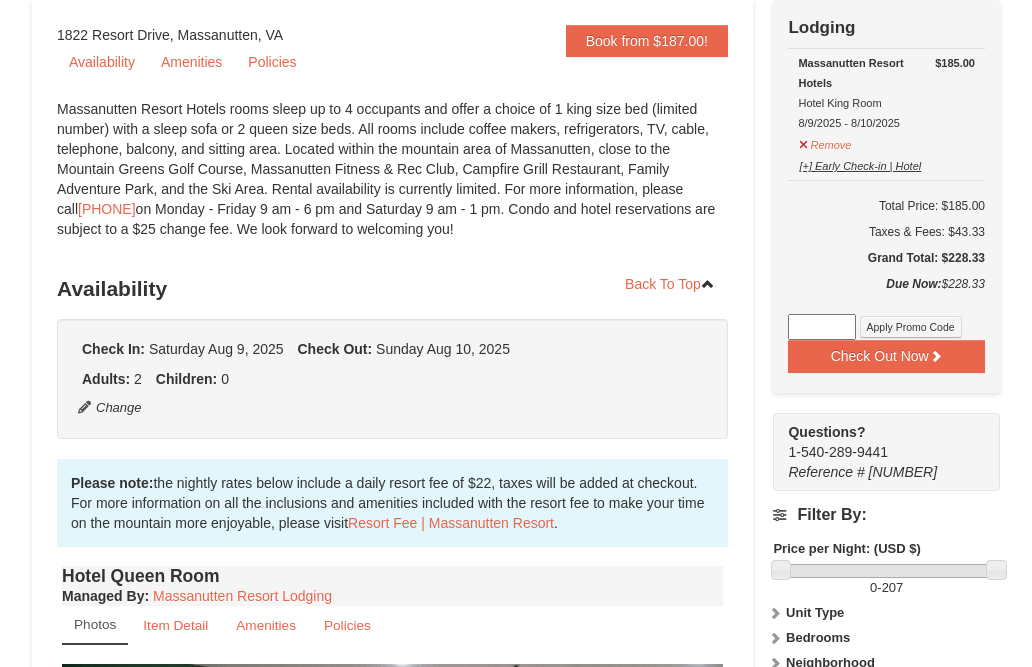 click on "[+] Early Check-in | Hotel" at bounding box center (860, 163) 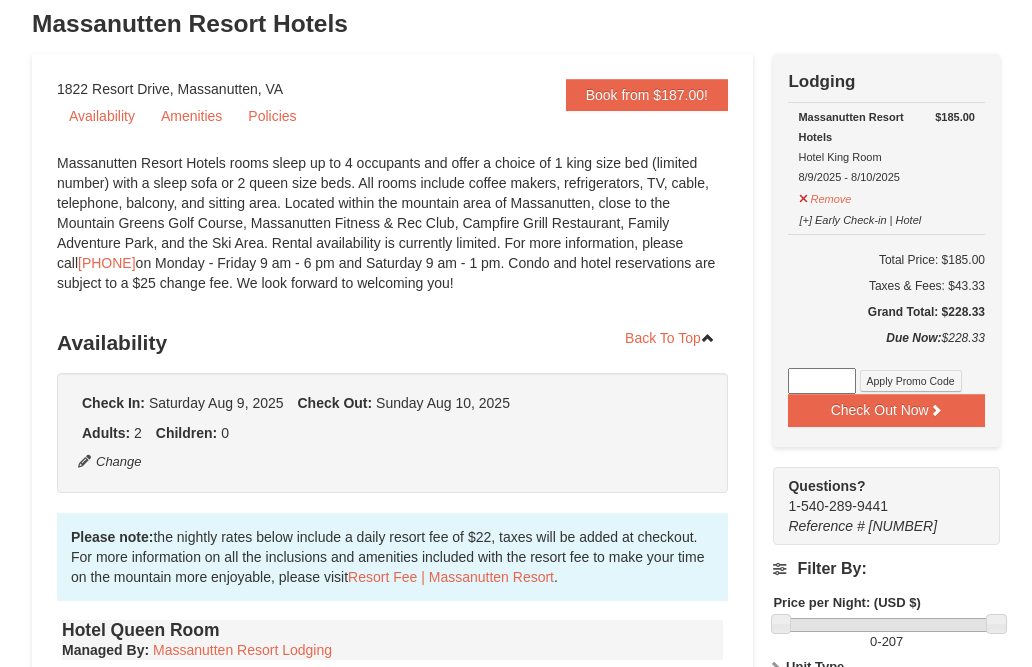 scroll, scrollTop: 0, scrollLeft: 0, axis: both 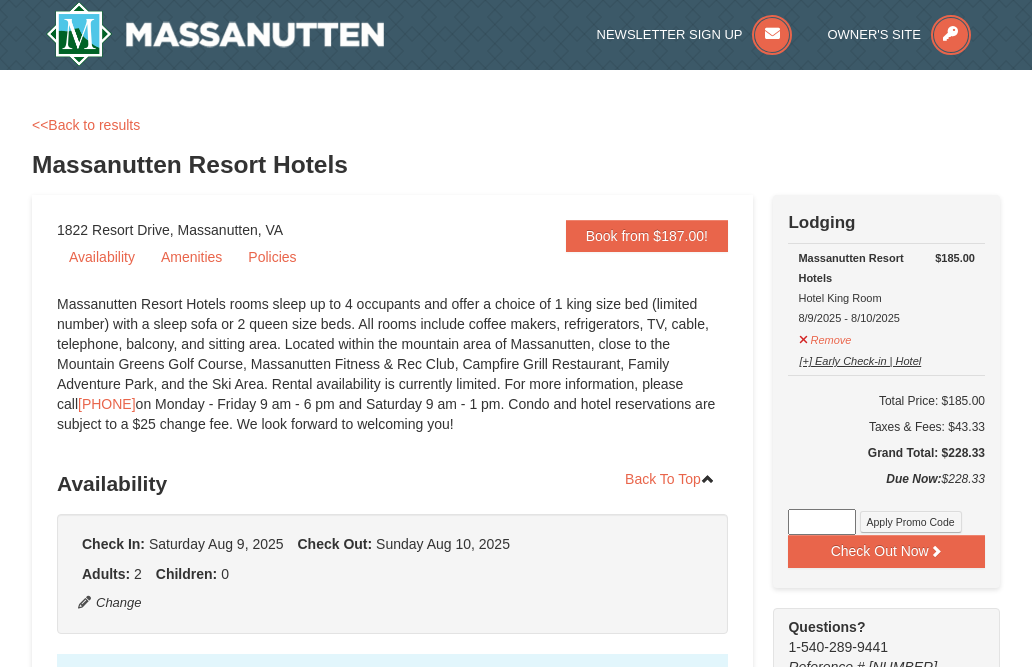 click on "[+] Early Check-in | Hotel" at bounding box center (860, 358) 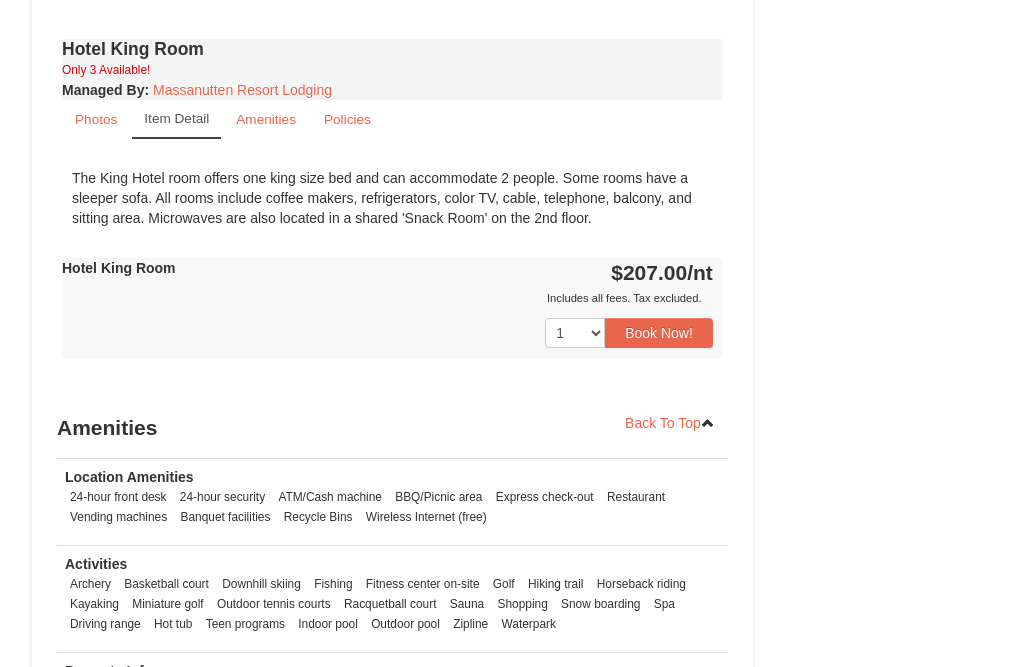 scroll, scrollTop: 1370, scrollLeft: 0, axis: vertical 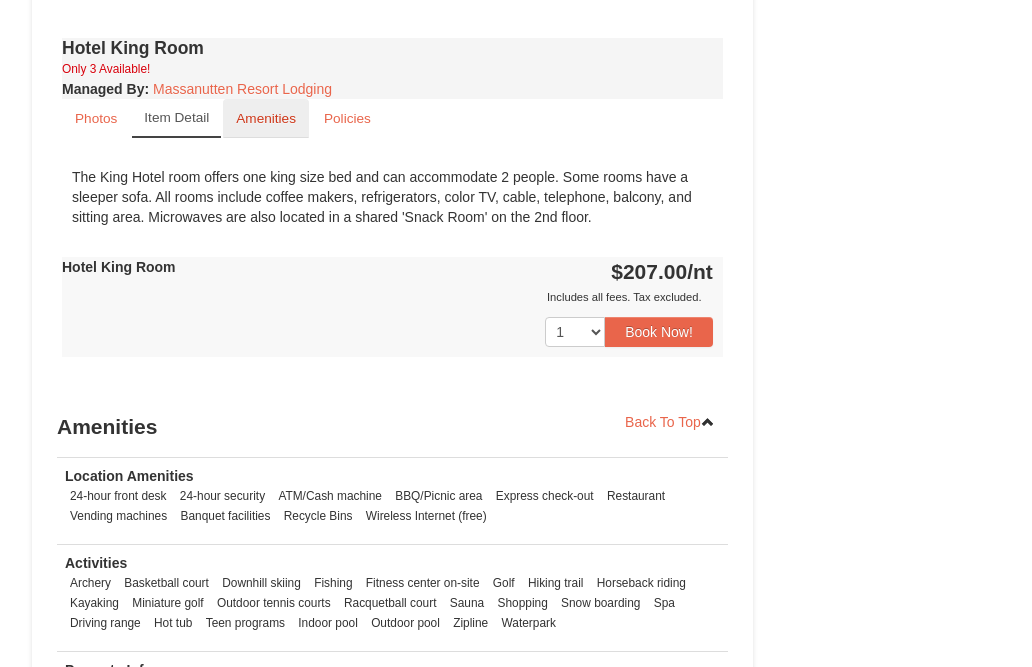 click on "Amenities" at bounding box center [266, 118] 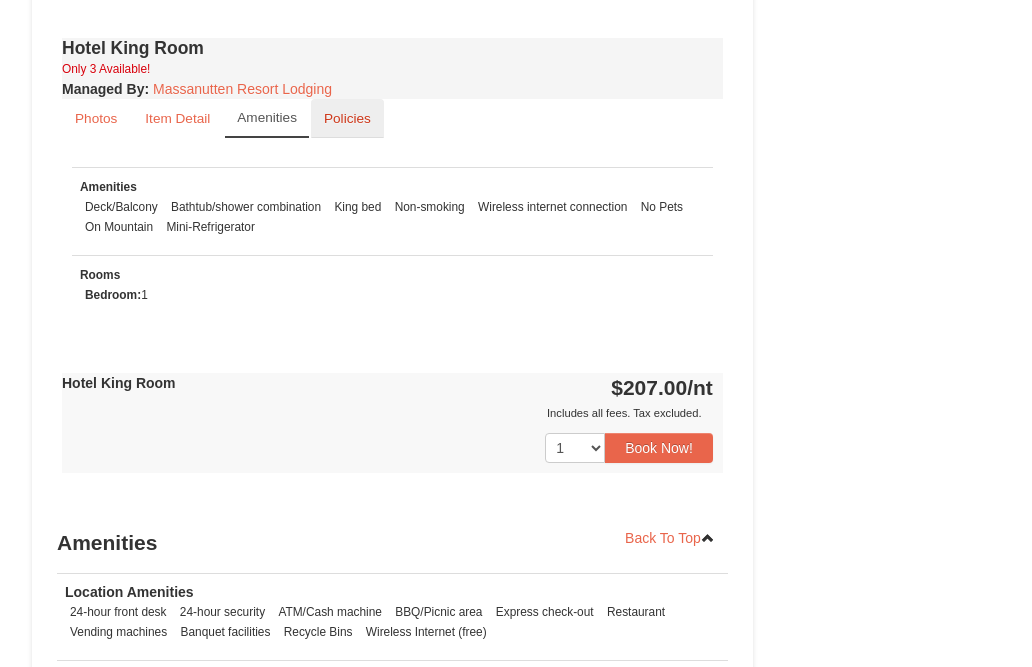click on "Policies" at bounding box center [347, 118] 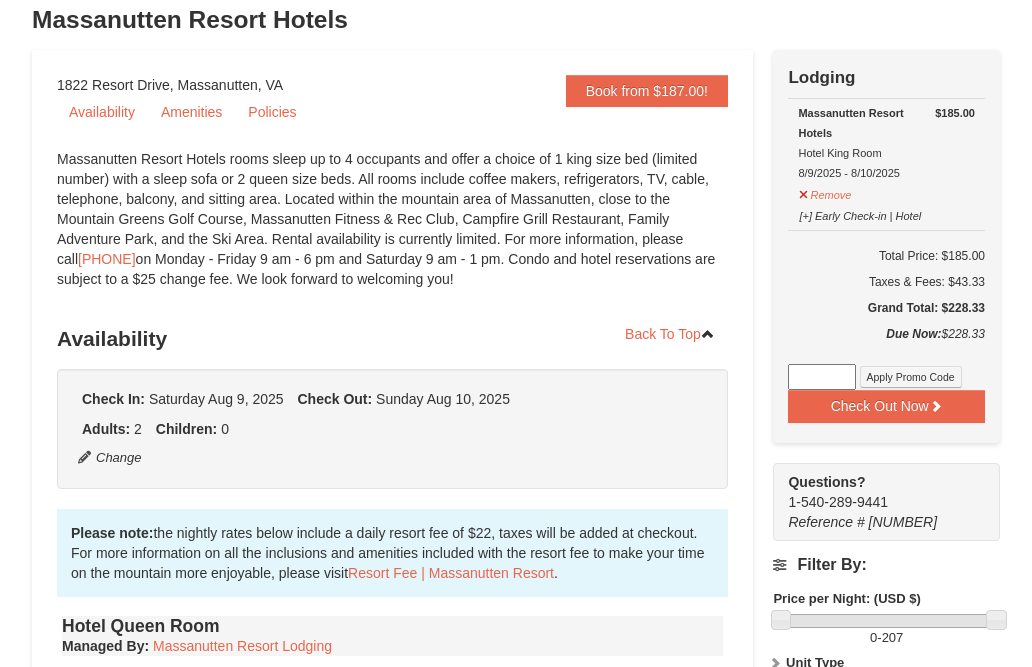 scroll, scrollTop: 0, scrollLeft: 0, axis: both 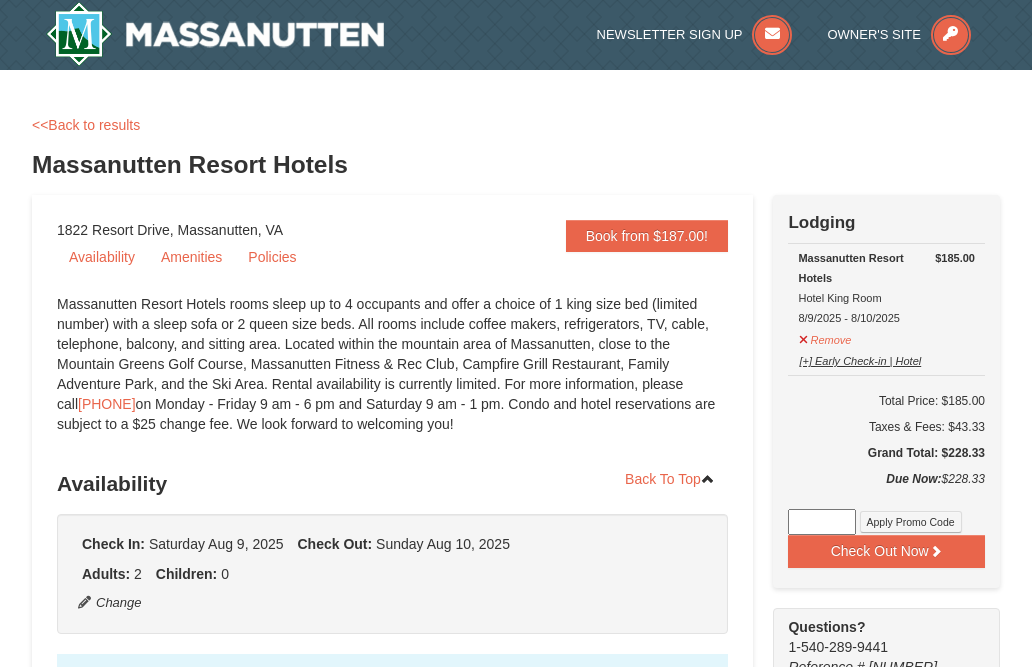 click on "[+] Early Check-in | Hotel" at bounding box center (860, 358) 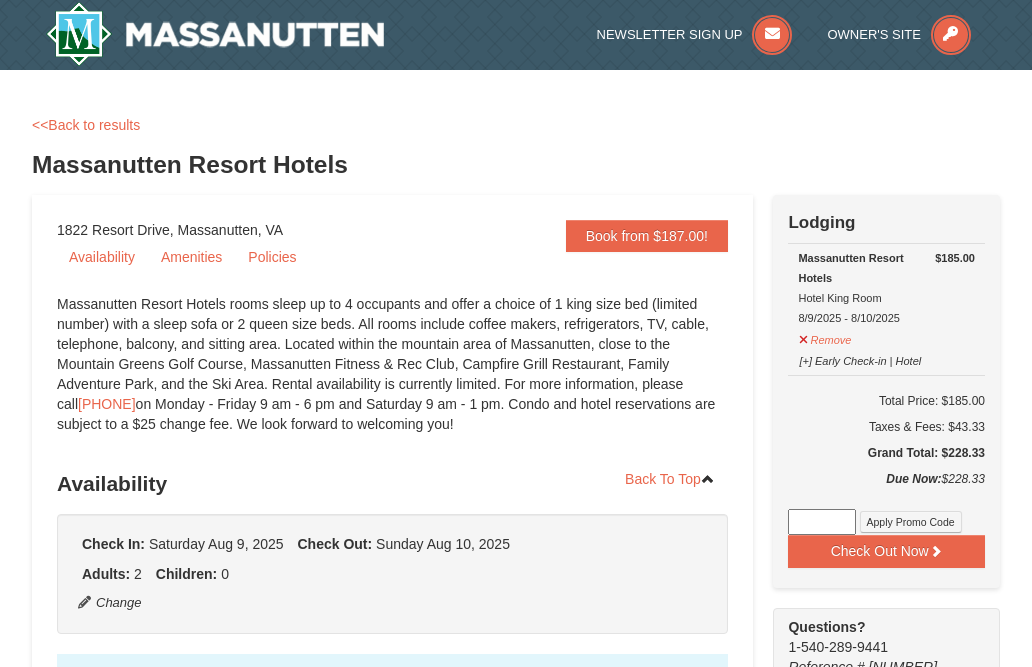 click on "Check Out Now
Lodging
$185.00
Massanutten Resort Hotels
Hotel King Room
8/9/2025 - 8/10/2025
Remove
[+] Early Check-in | Hotel" at bounding box center [886, 391] 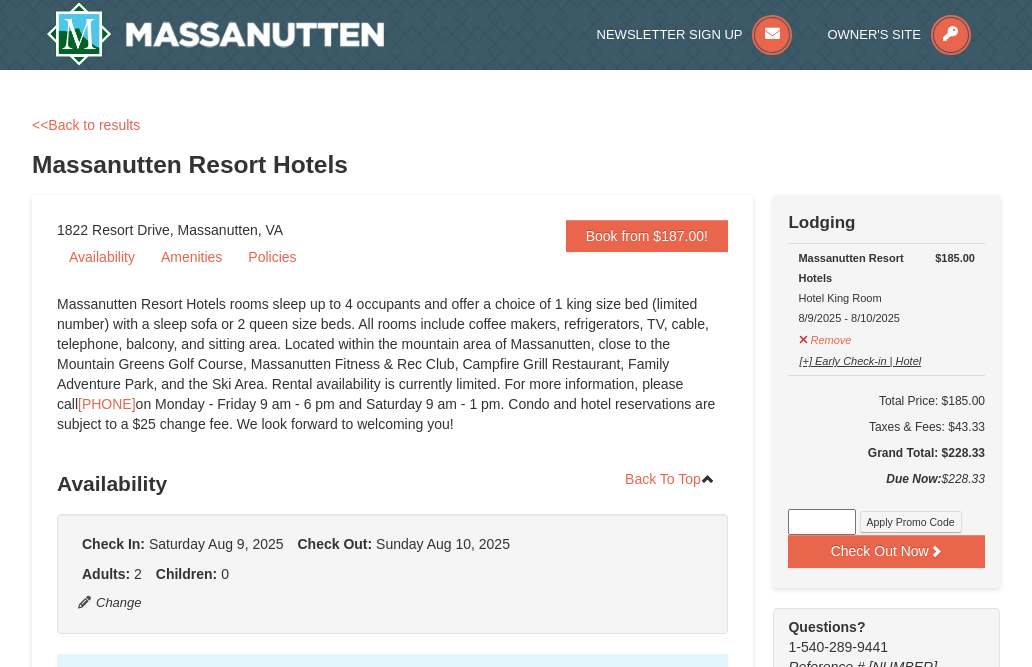 click on "[+] Early Check-in | Hotel" at bounding box center [860, 358] 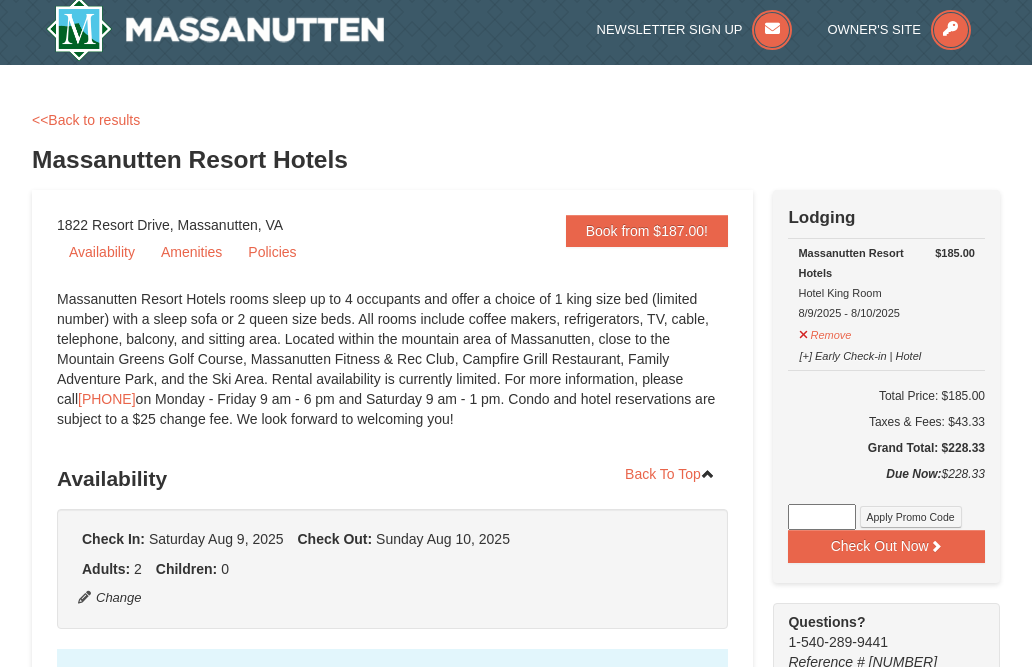 scroll, scrollTop: 0, scrollLeft: 0, axis: both 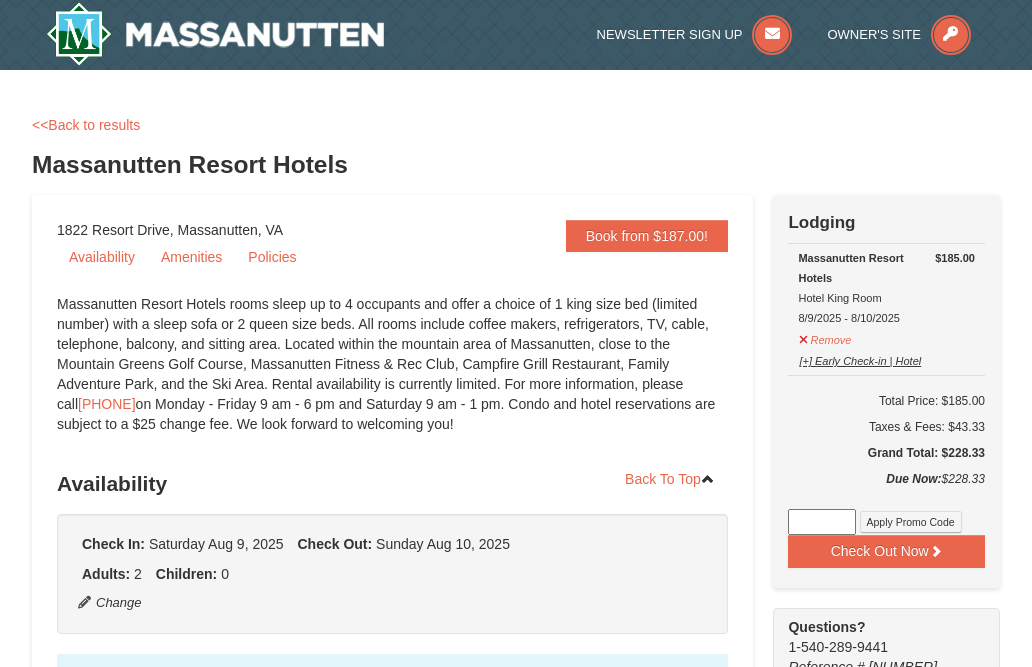 click on "[+] Early Check-in | Hotel" at bounding box center (860, 358) 